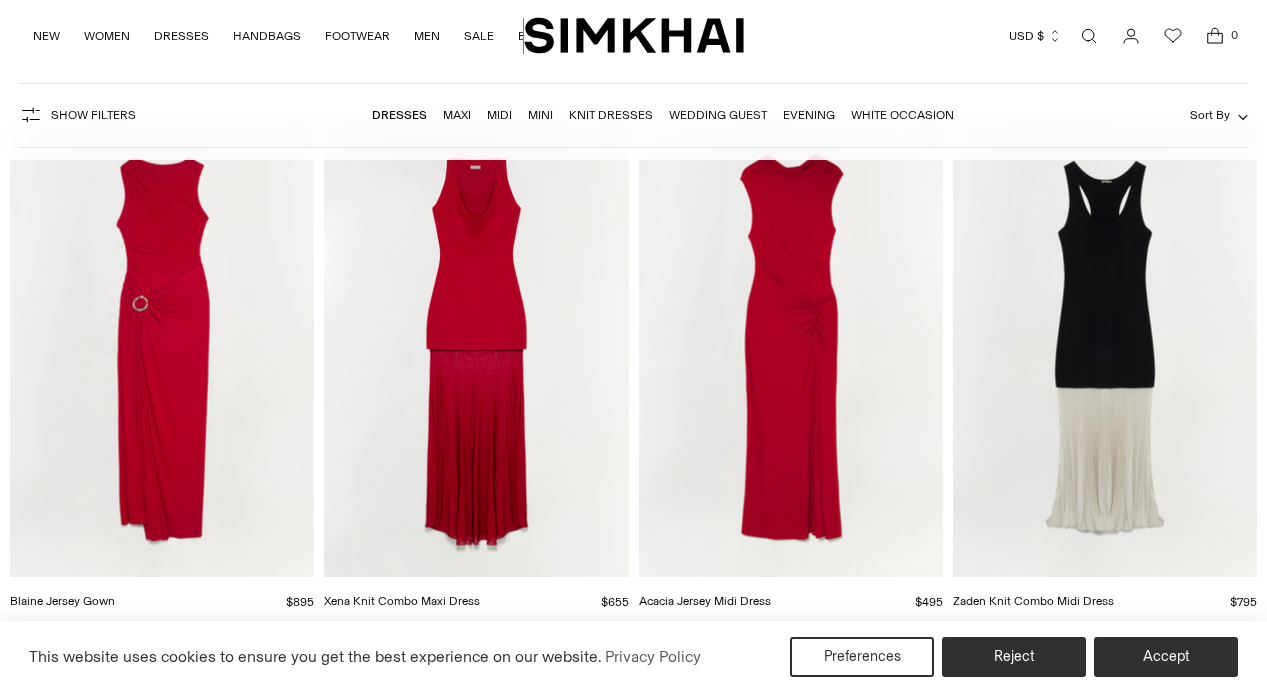scroll, scrollTop: 210, scrollLeft: 0, axis: vertical 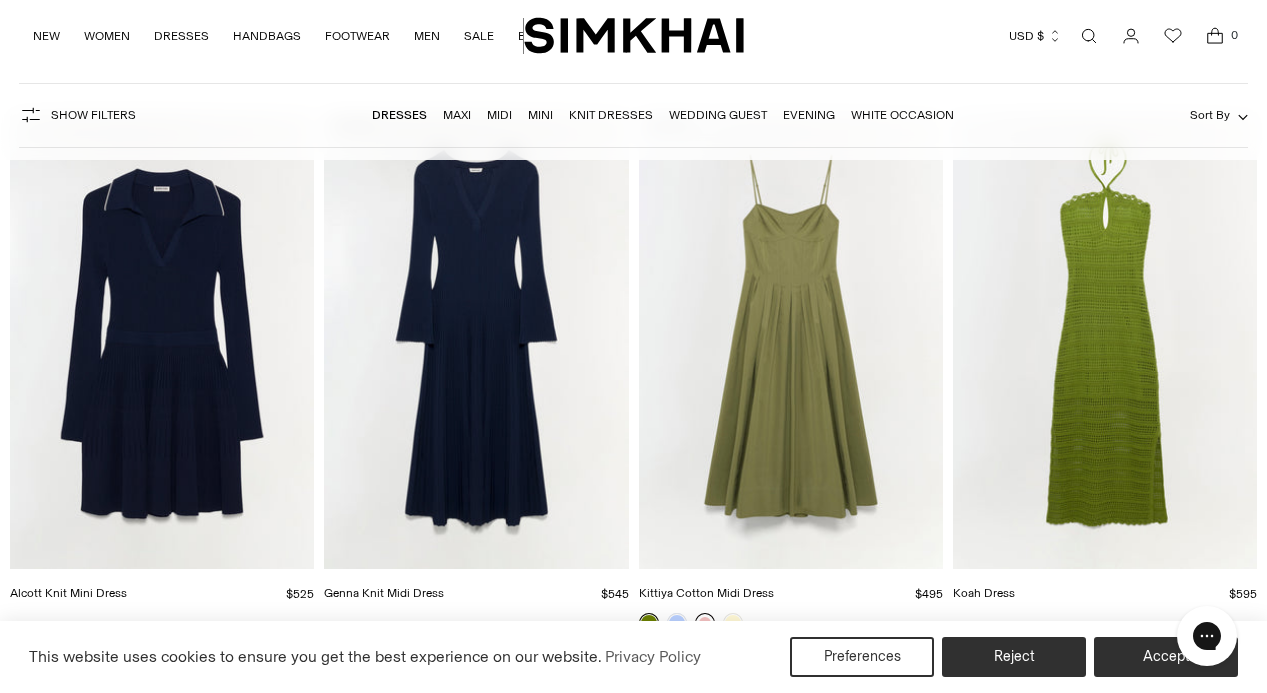 click at bounding box center [705, 623] 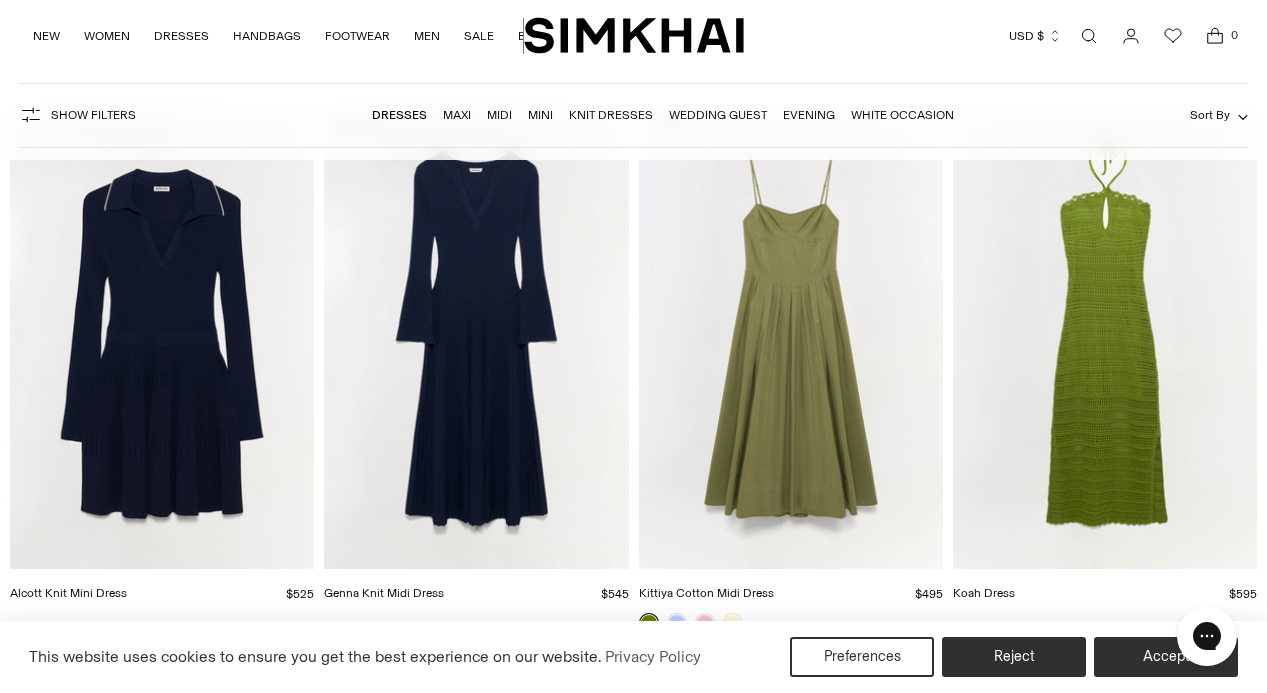 click at bounding box center (0, 0) 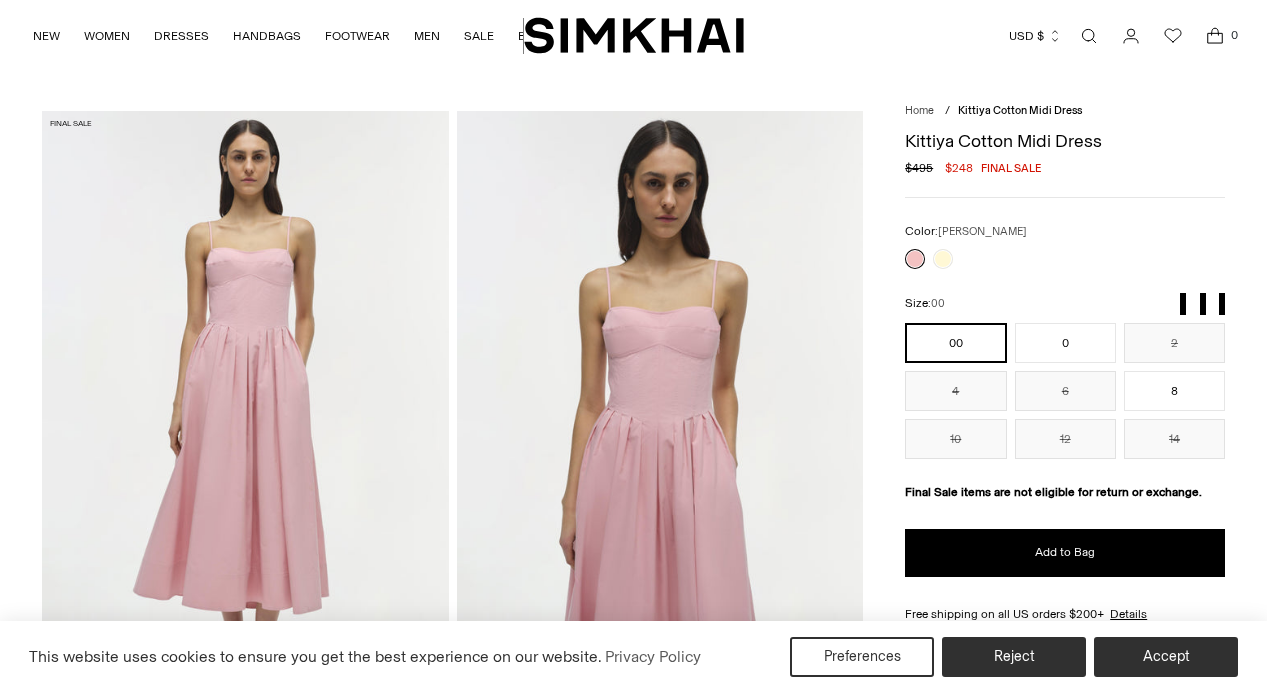 scroll, scrollTop: 0, scrollLeft: 0, axis: both 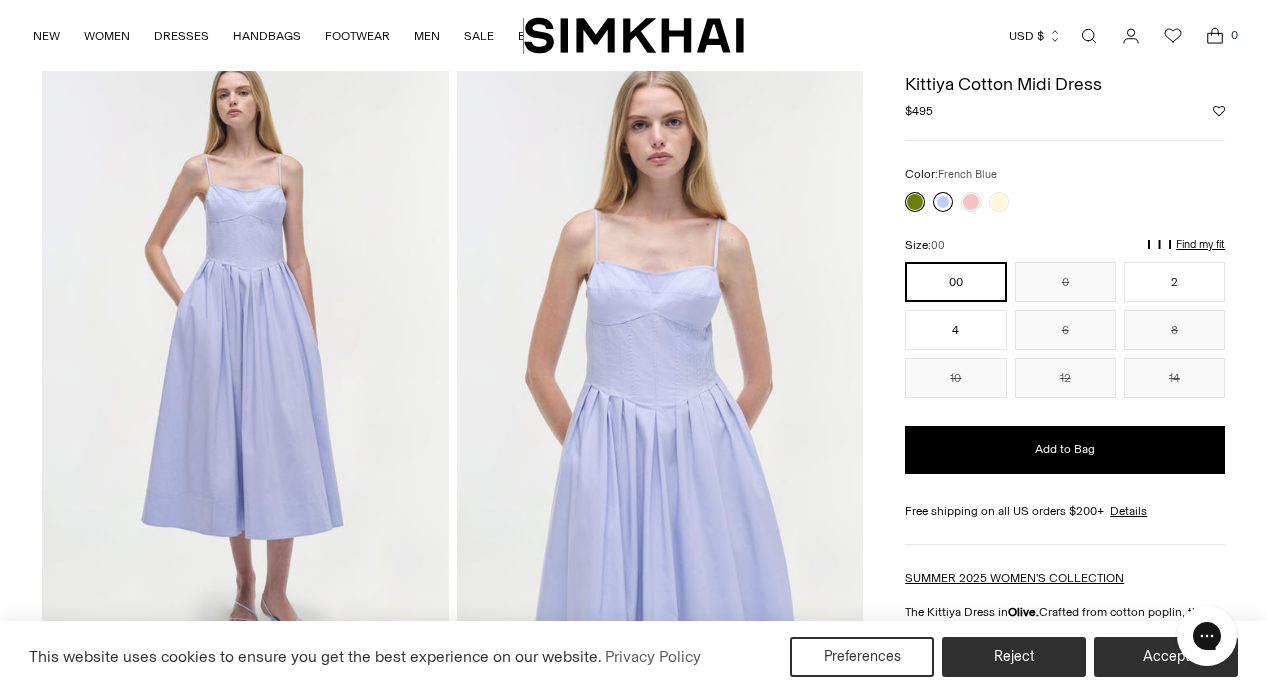 click at bounding box center (943, 202) 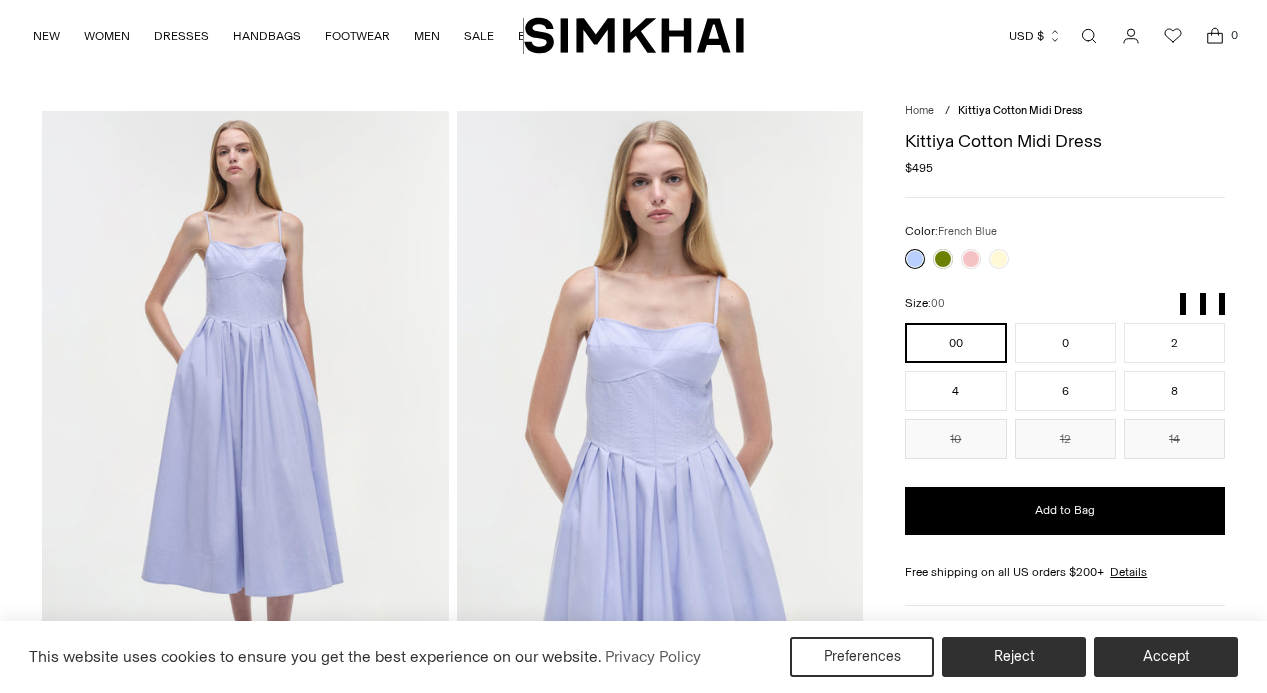 scroll, scrollTop: 0, scrollLeft: 0, axis: both 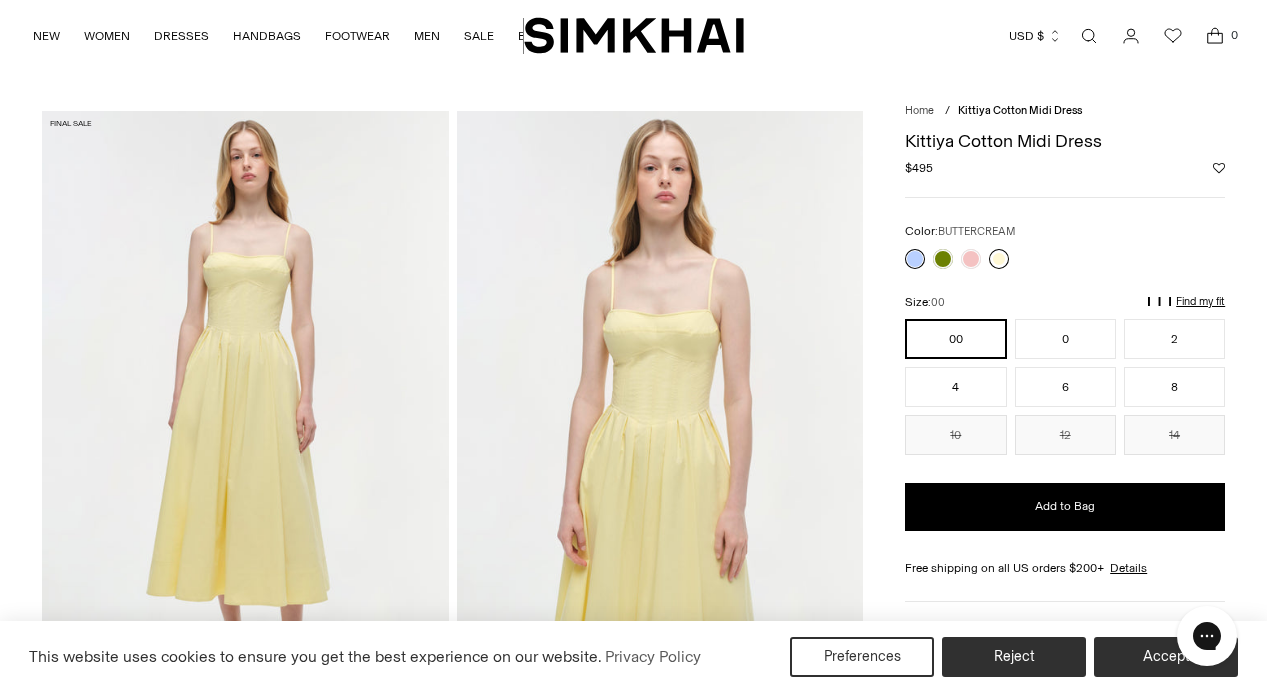 click at bounding box center [999, 259] 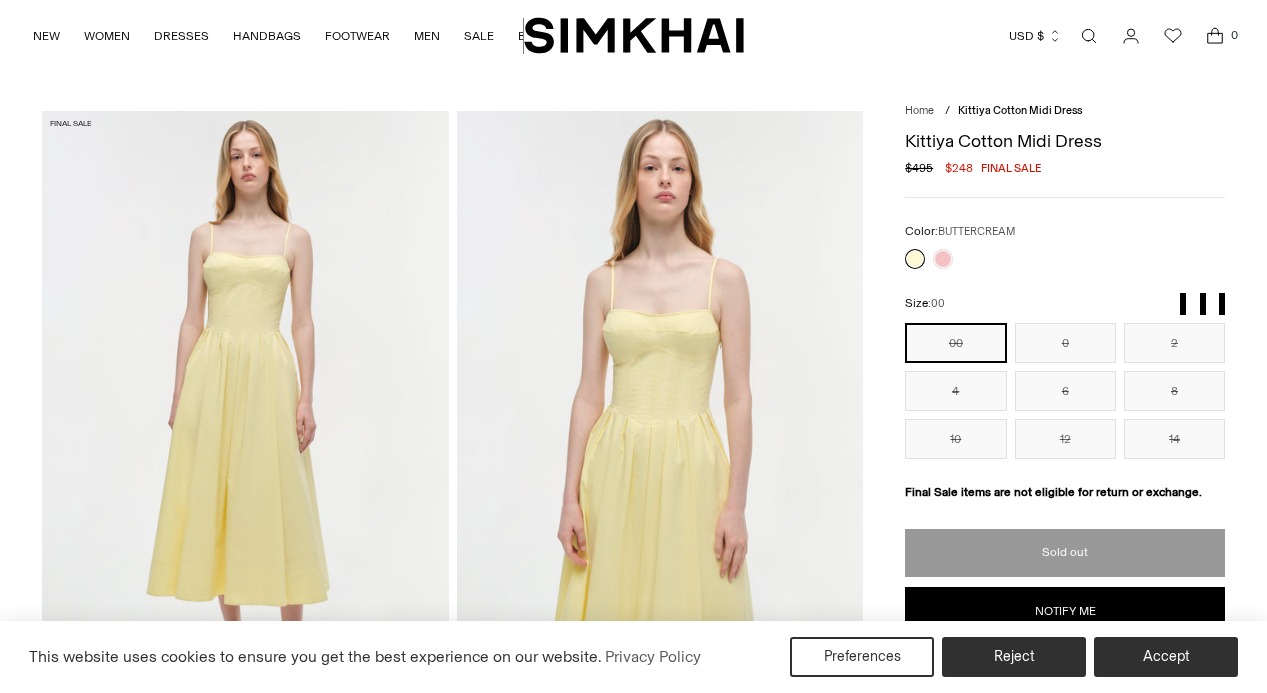 scroll, scrollTop: 0, scrollLeft: 0, axis: both 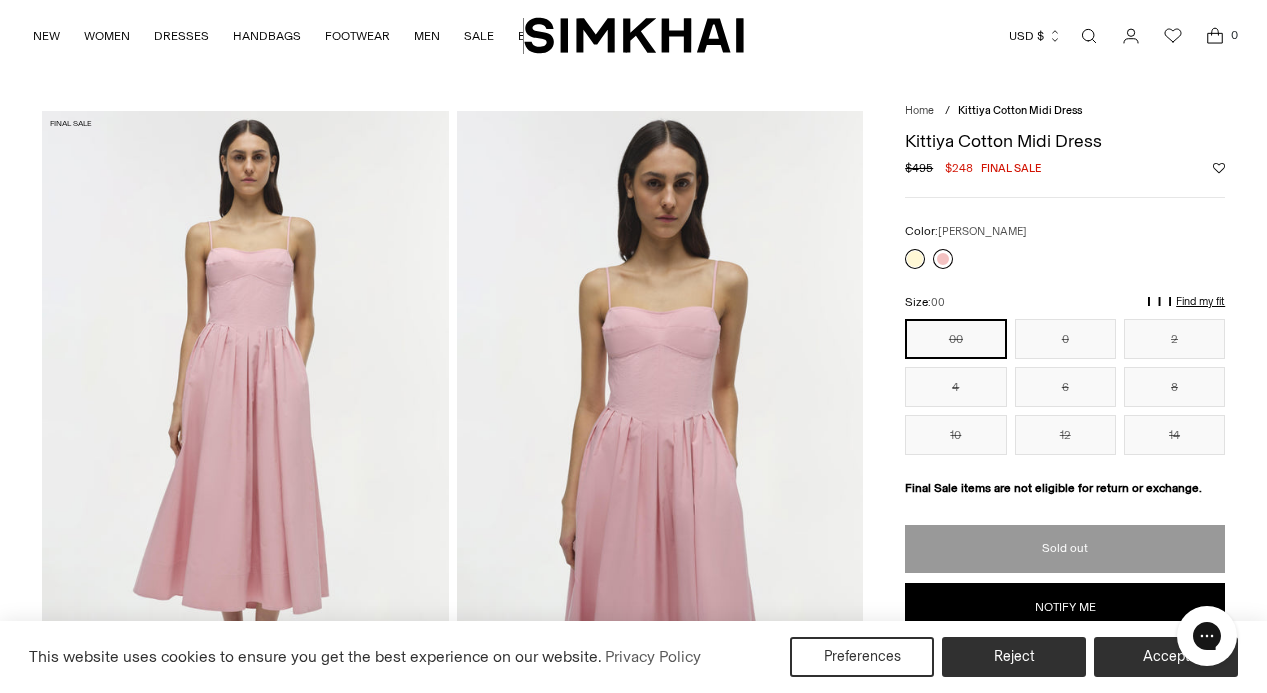 click at bounding box center [943, 259] 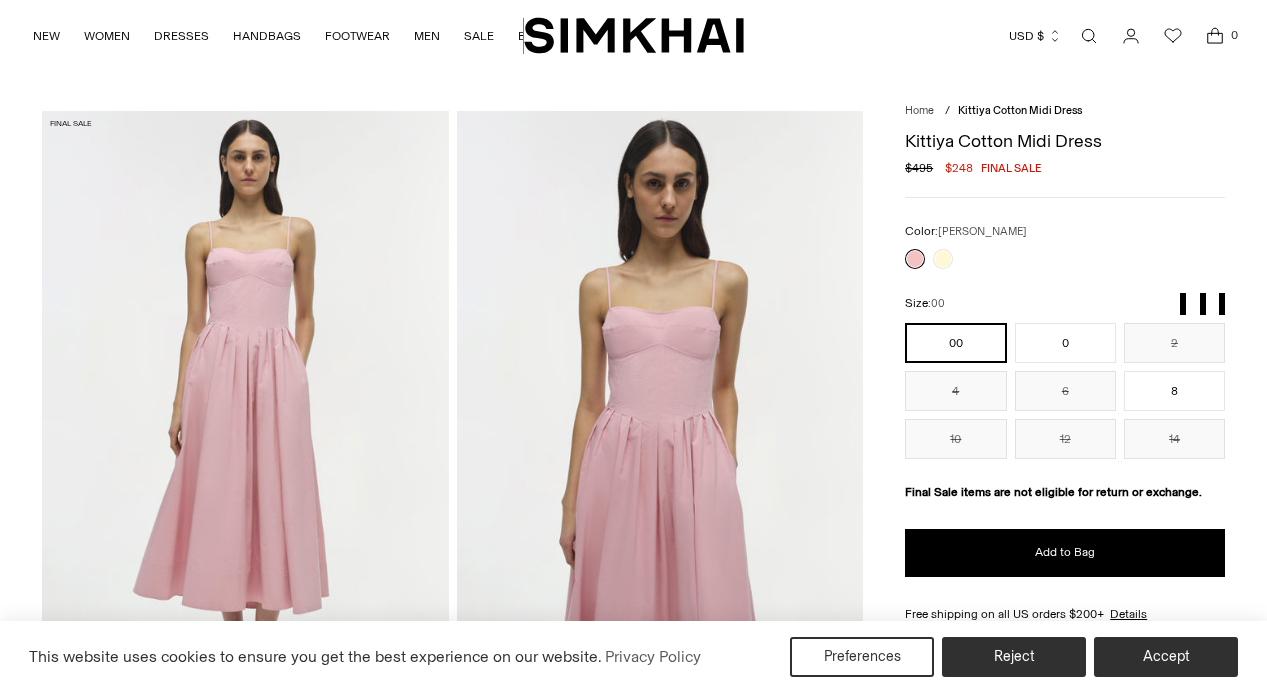 scroll, scrollTop: 0, scrollLeft: 0, axis: both 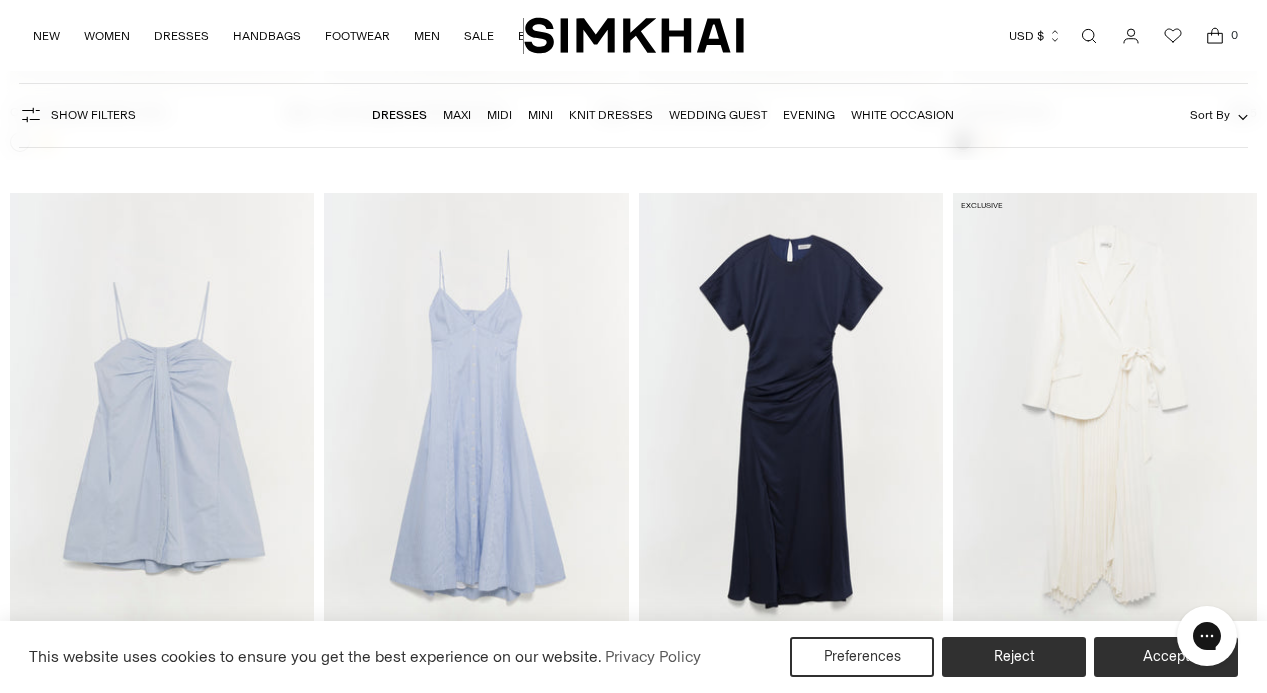 click at bounding box center [0, 0] 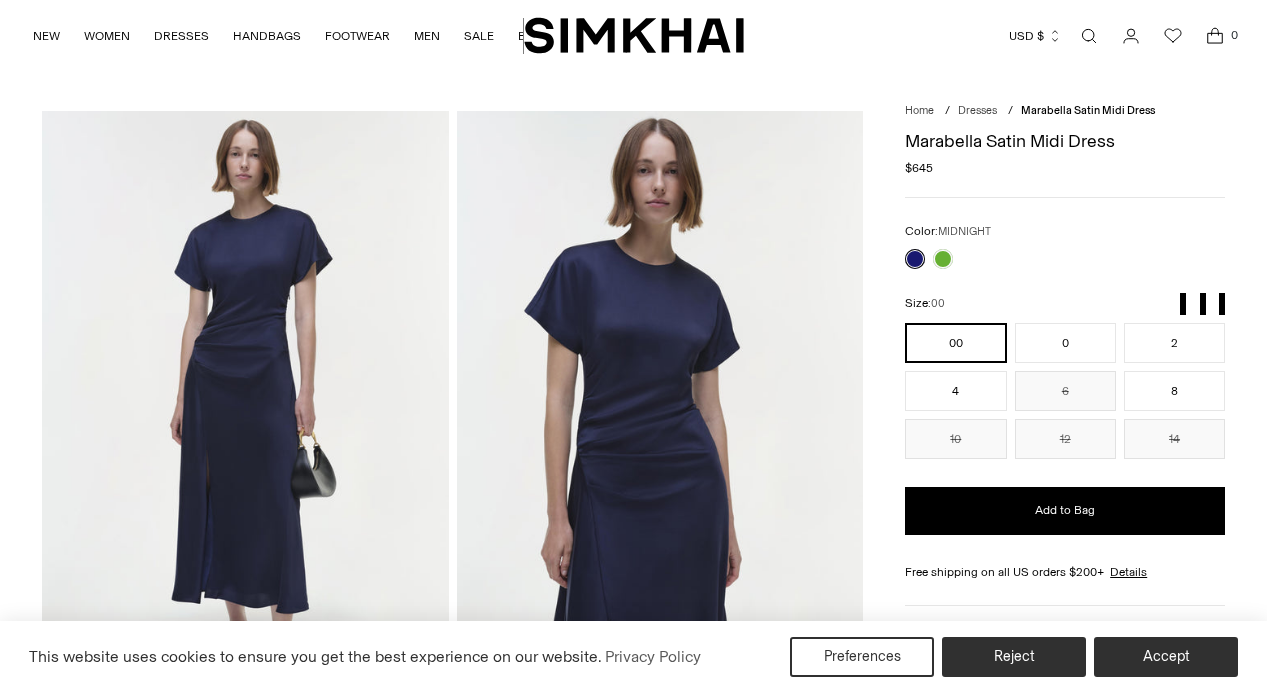 scroll, scrollTop: 0, scrollLeft: 0, axis: both 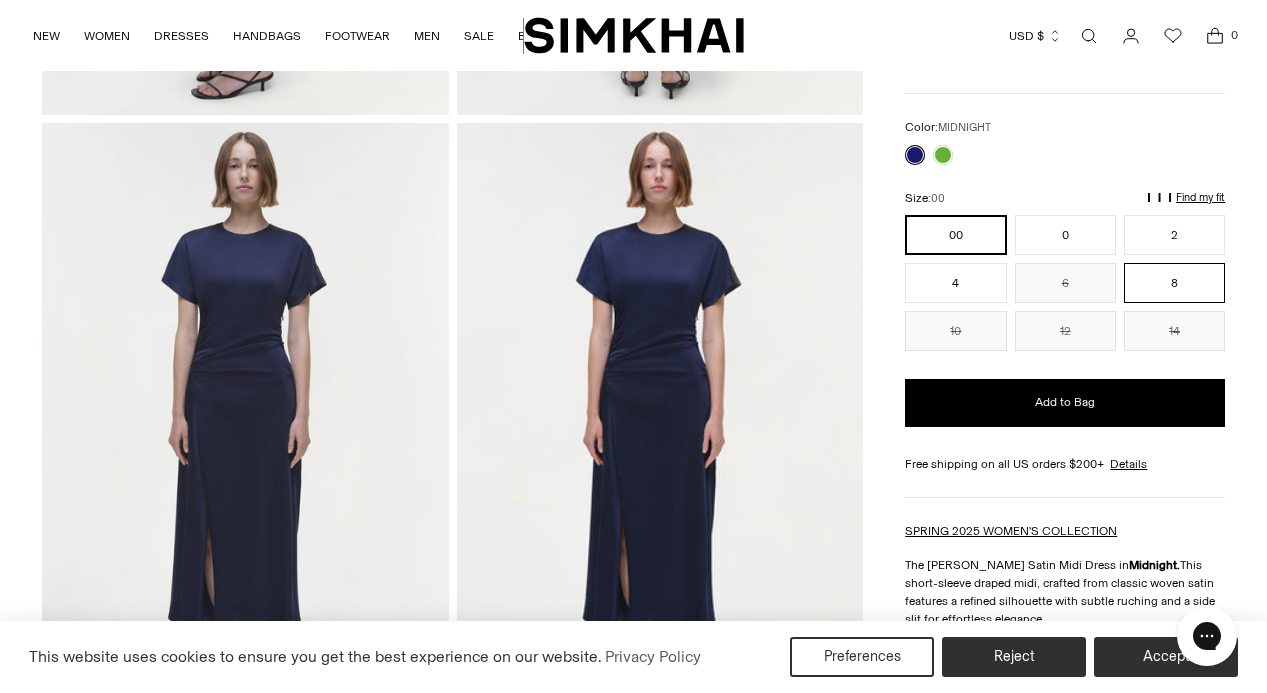 click on "8" at bounding box center [1174, 283] 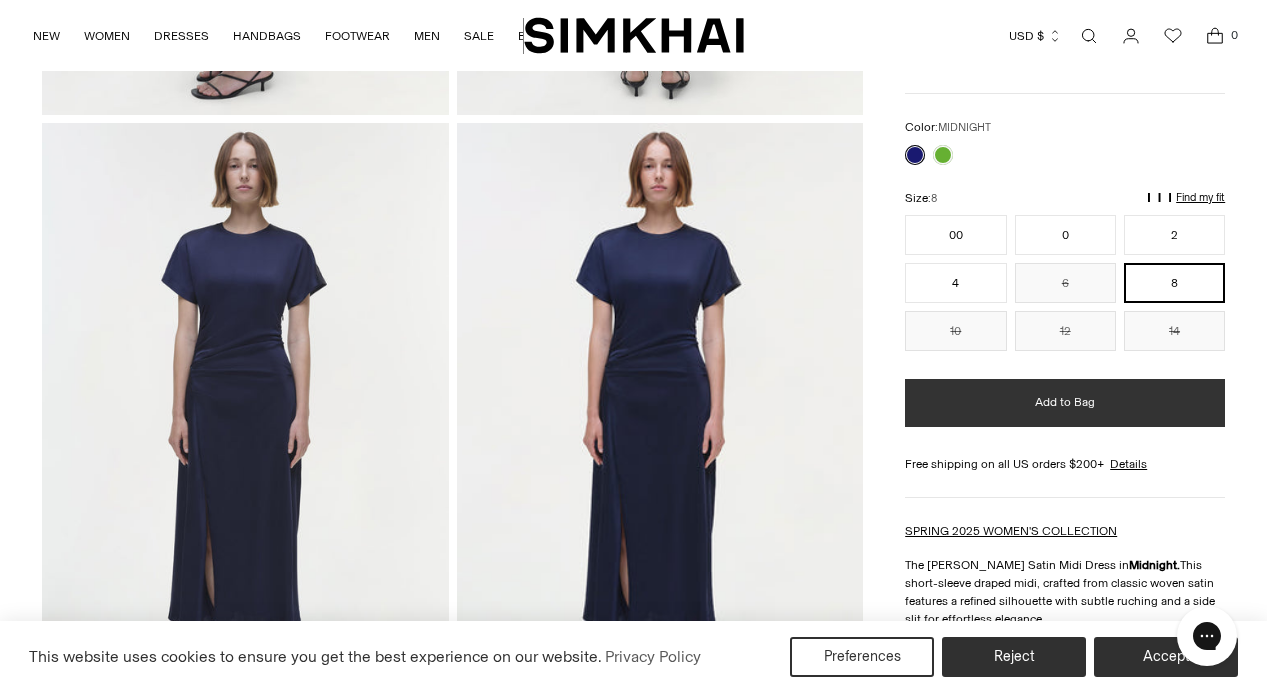 click on "Add to Bag" at bounding box center (1065, 403) 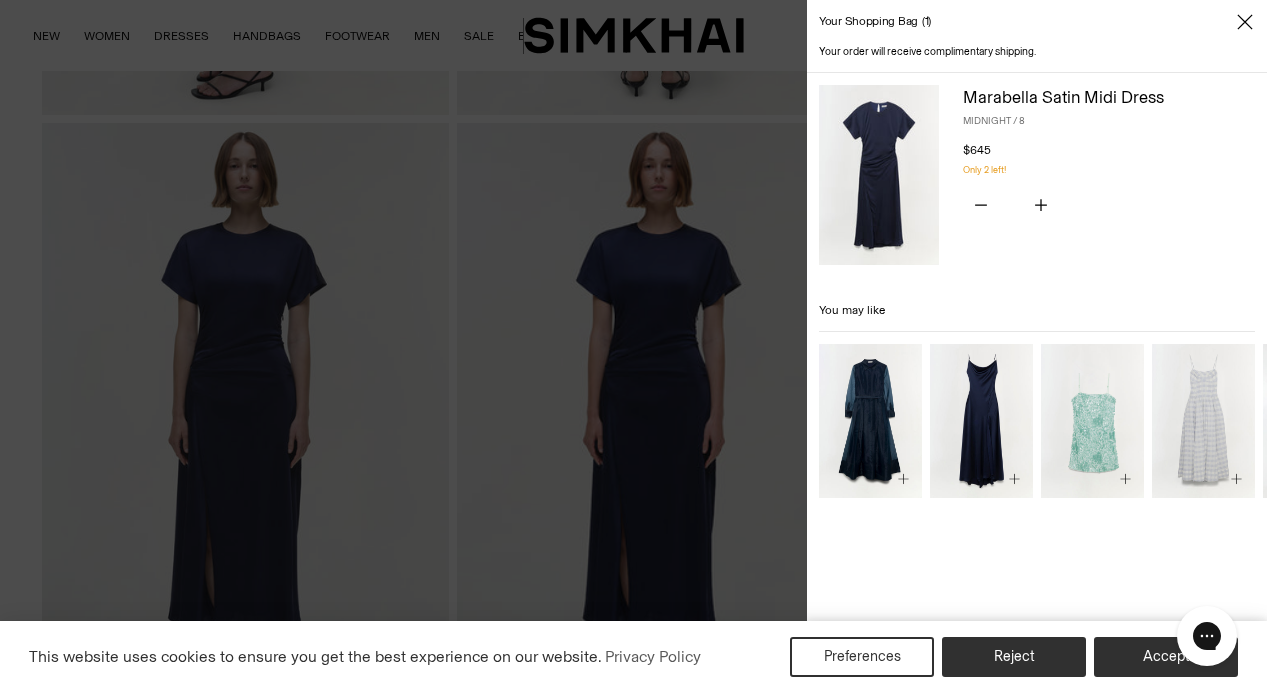 click 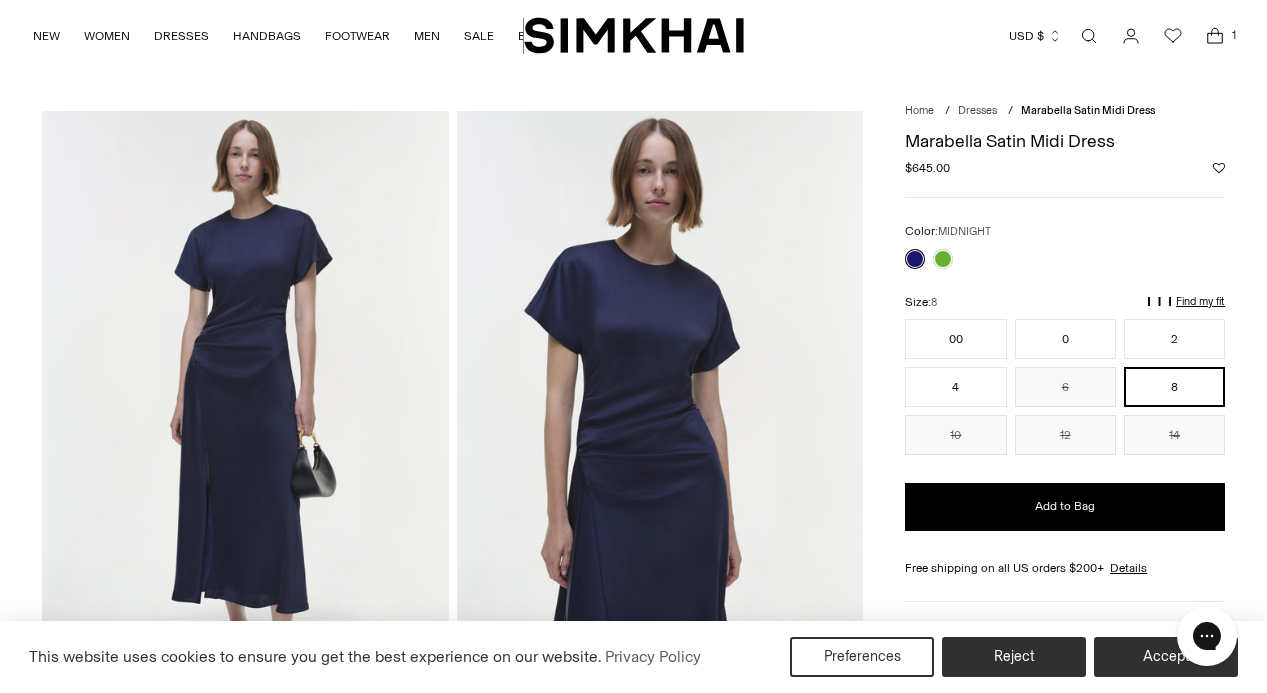 scroll, scrollTop: 0, scrollLeft: 0, axis: both 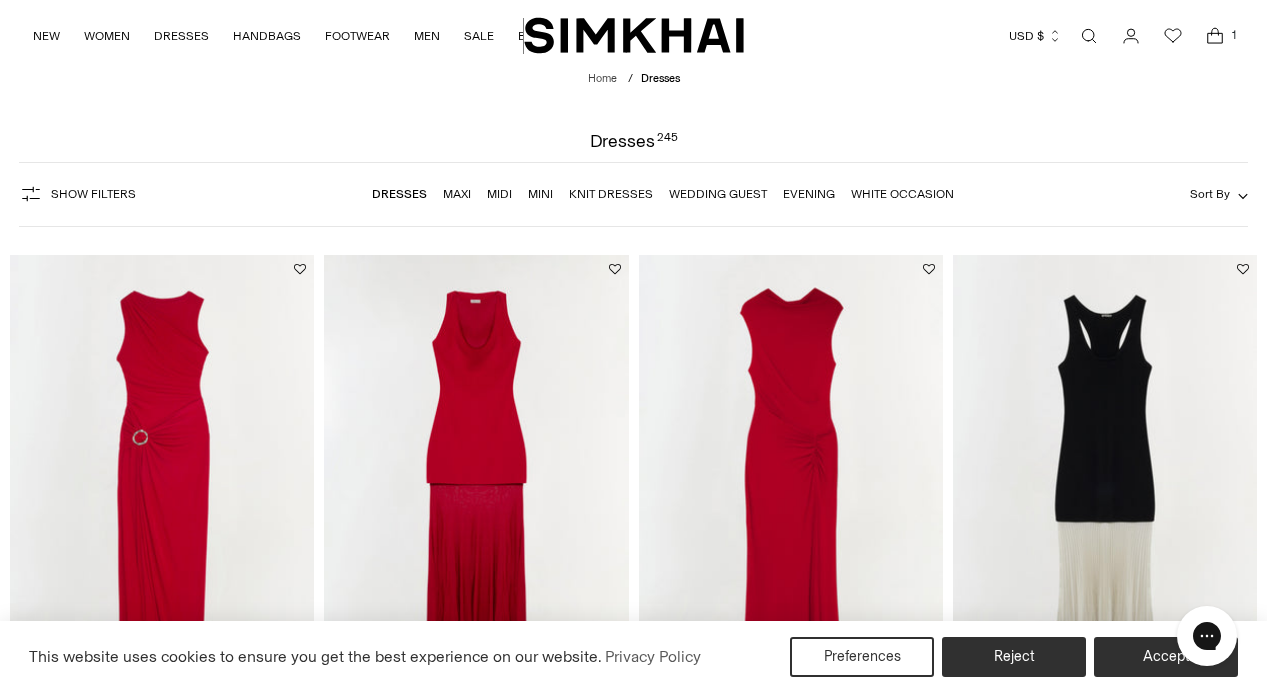 click on "Evening" at bounding box center (809, 194) 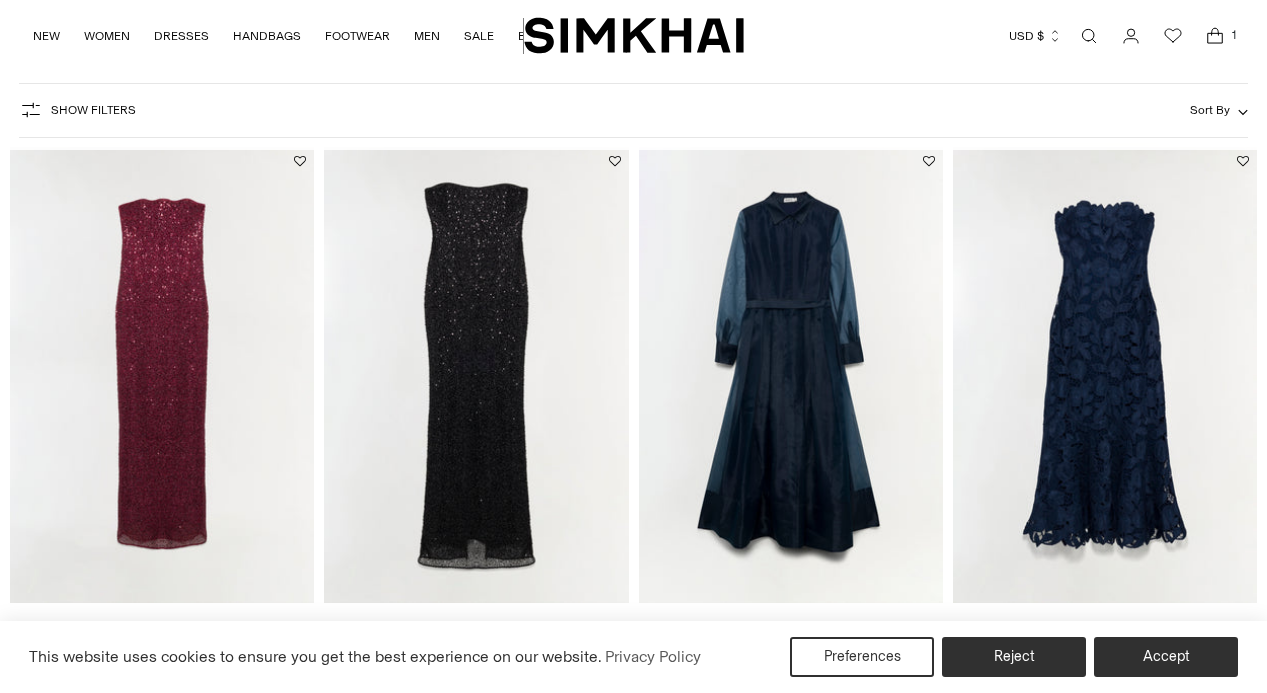 scroll, scrollTop: 103, scrollLeft: 0, axis: vertical 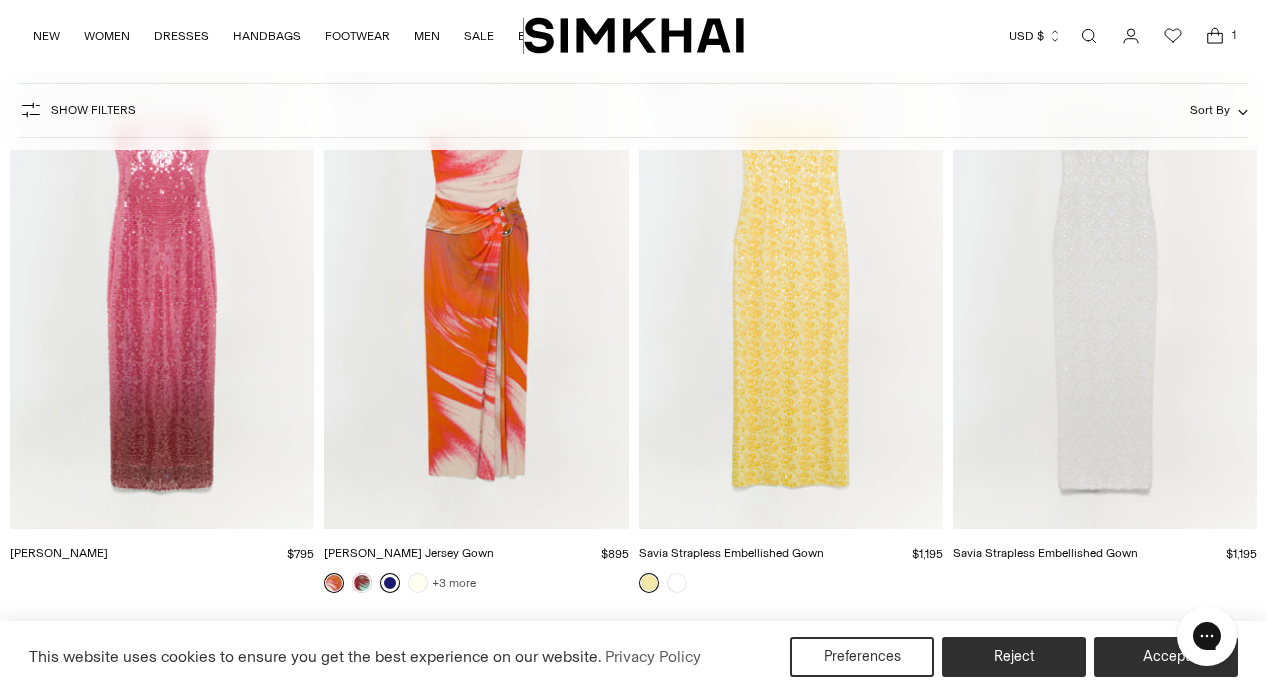 click on "+3 more" at bounding box center (454, 583) 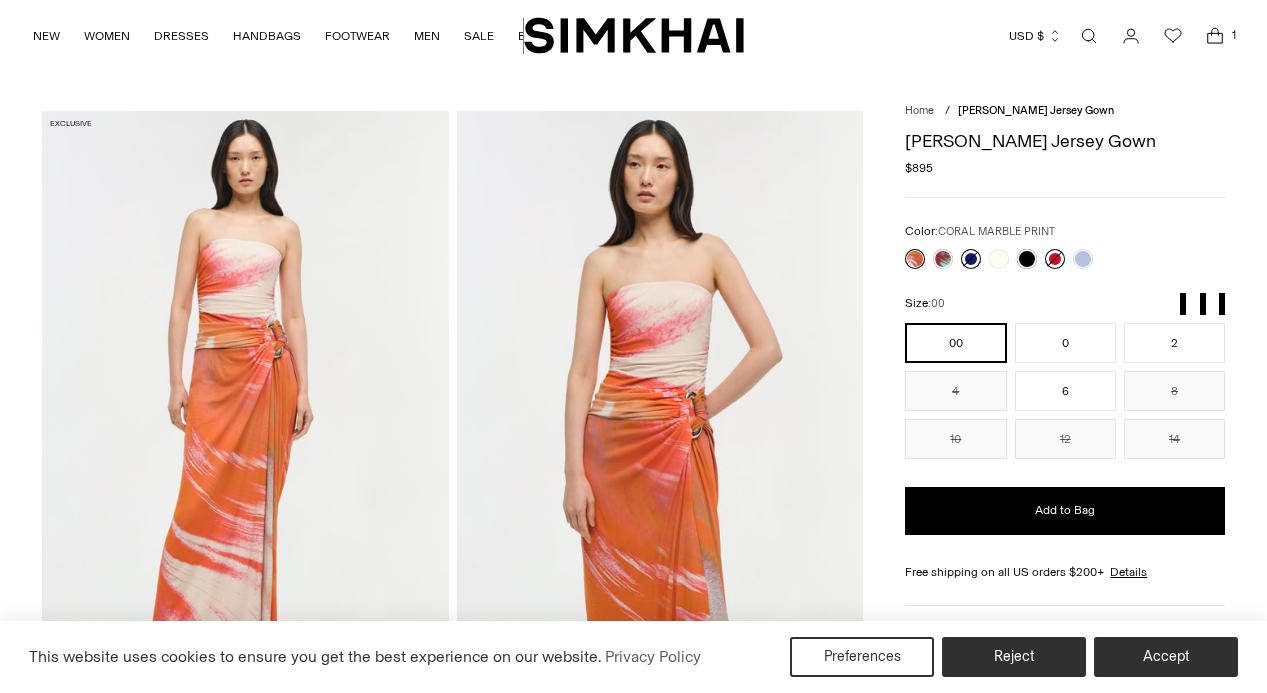 scroll, scrollTop: 0, scrollLeft: 0, axis: both 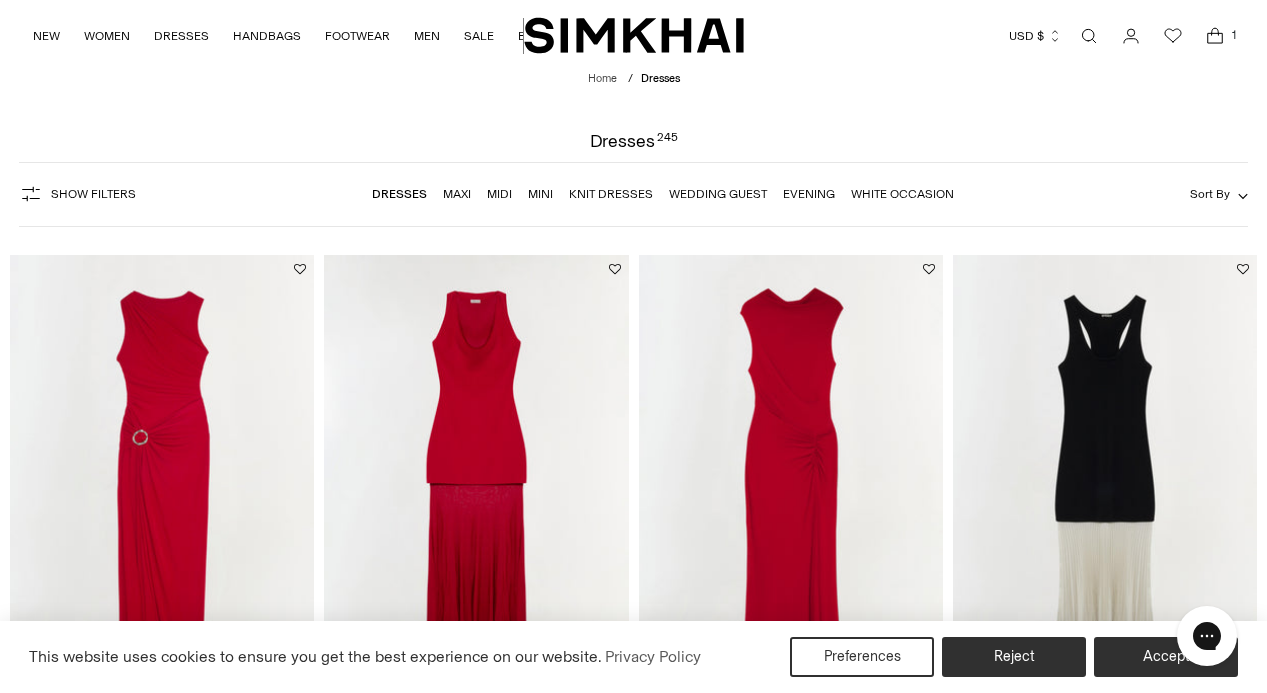 click on "Wedding Guest" at bounding box center (718, 194) 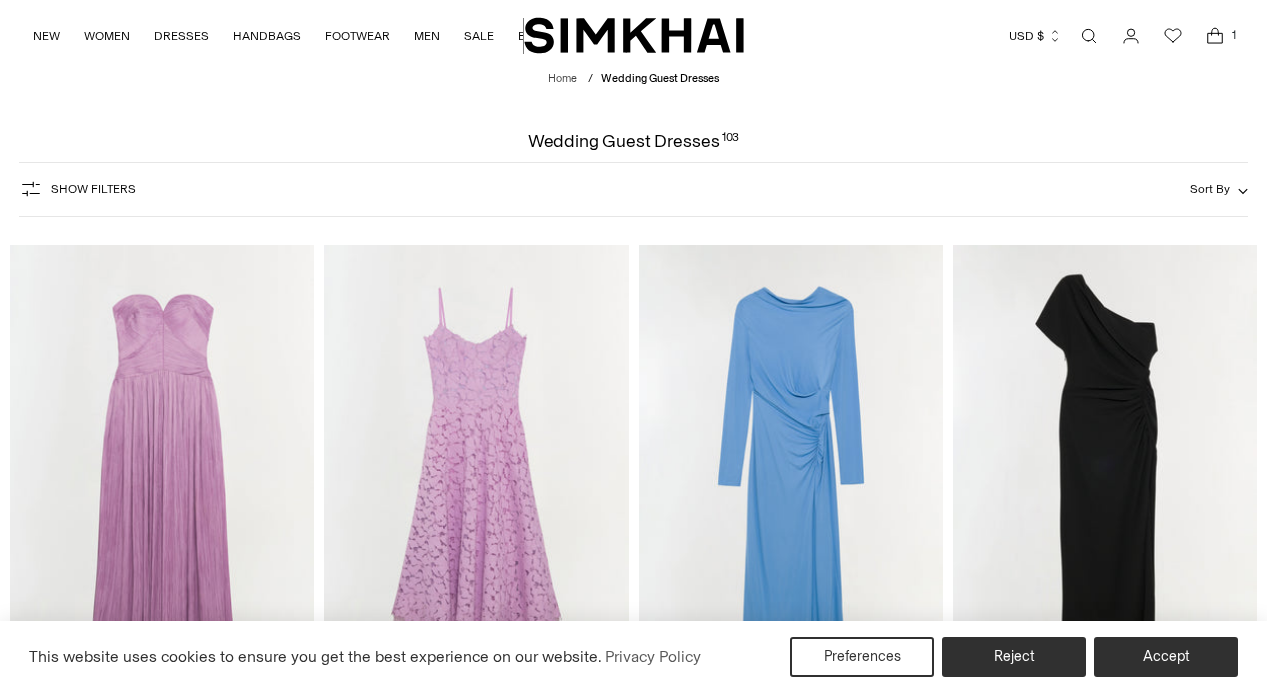 scroll, scrollTop: 0, scrollLeft: 0, axis: both 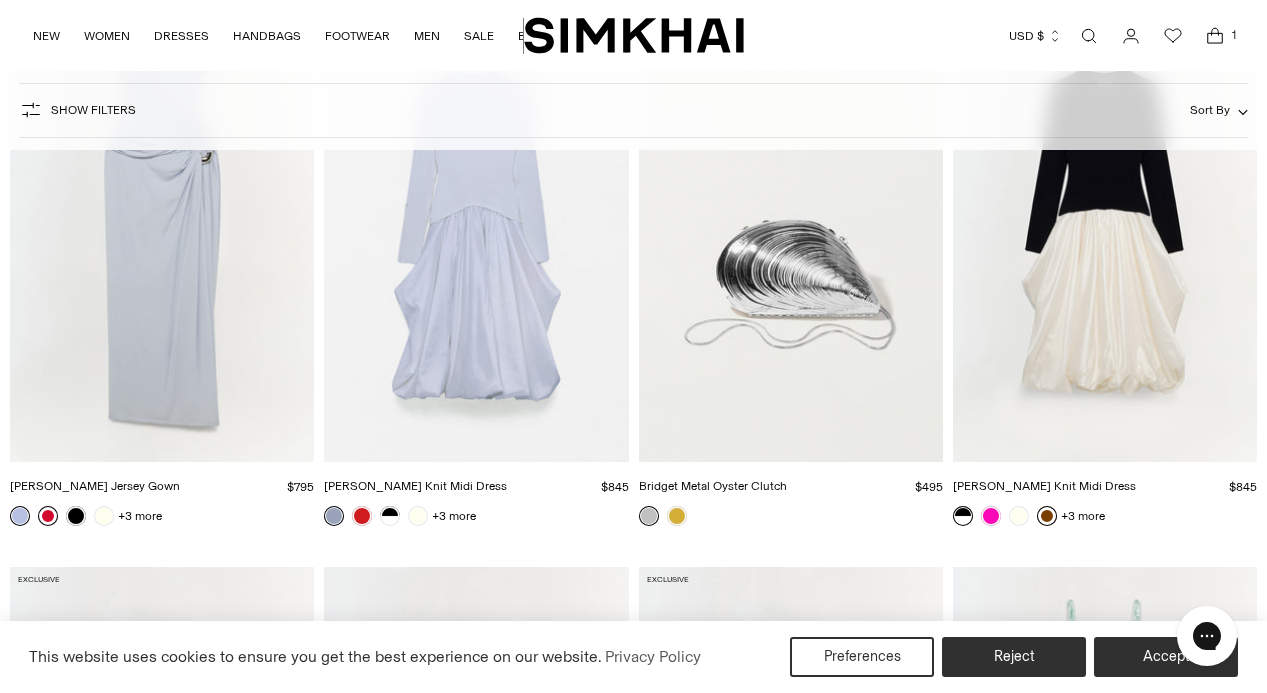 click at bounding box center [1047, 516] 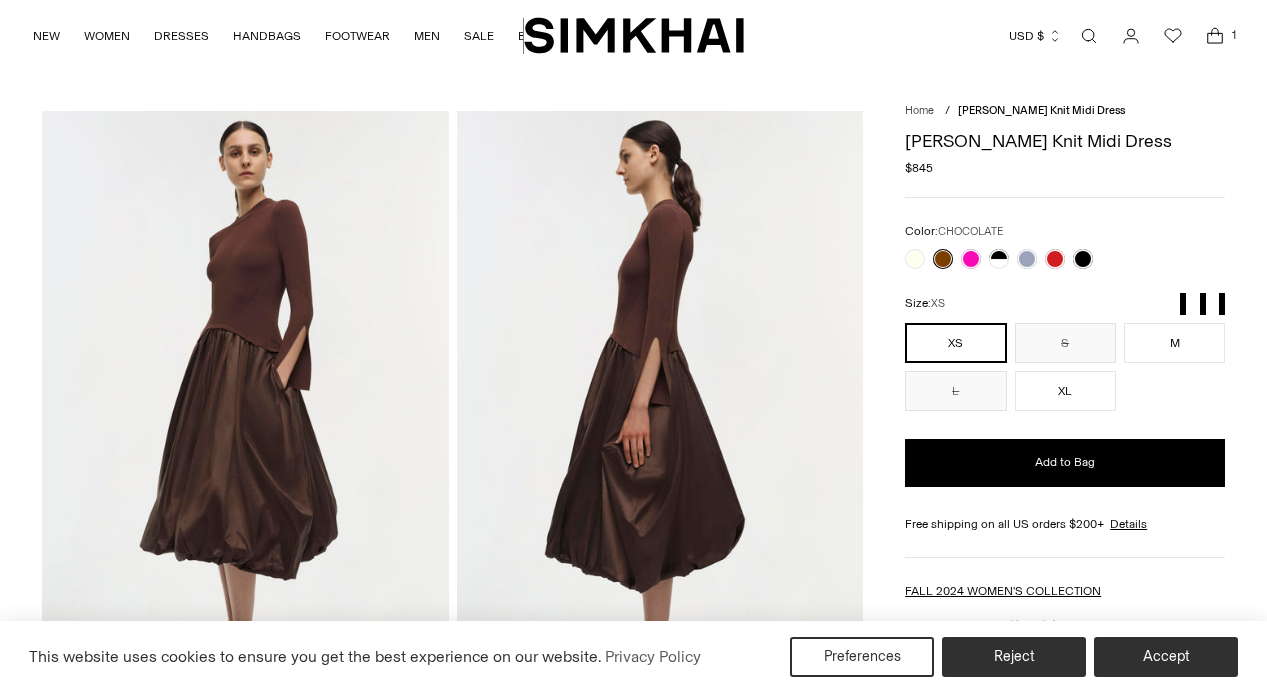 scroll, scrollTop: 0, scrollLeft: 0, axis: both 